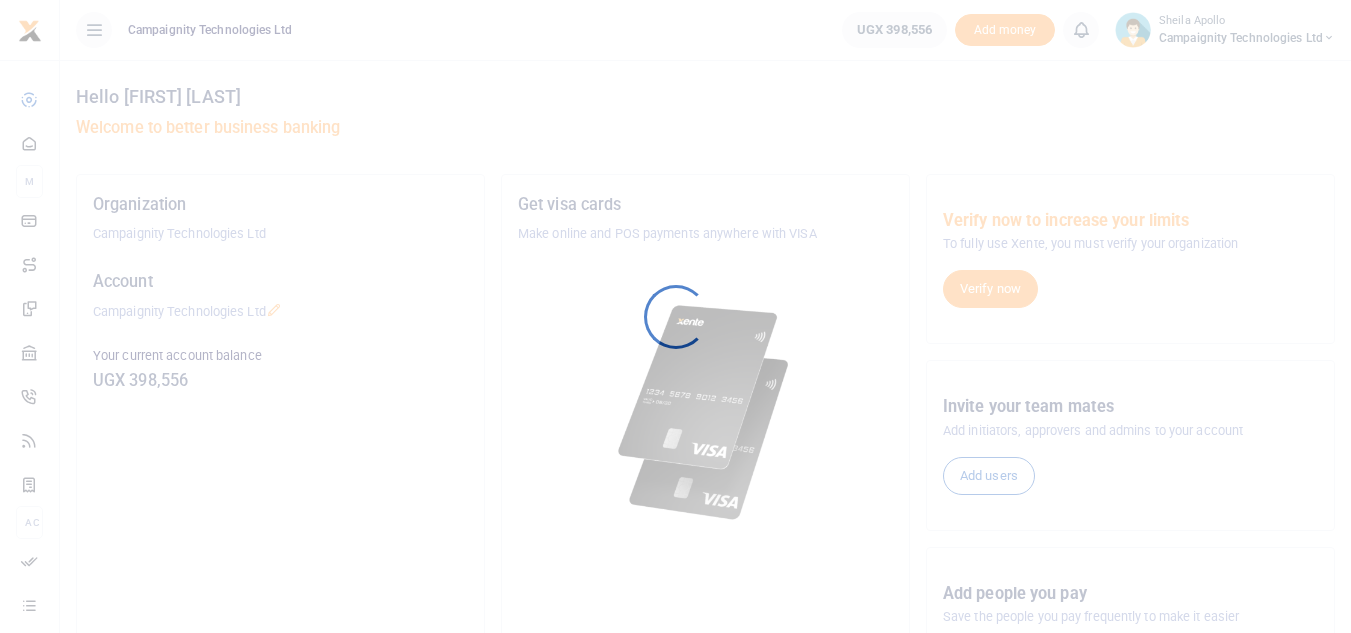 scroll, scrollTop: 0, scrollLeft: 0, axis: both 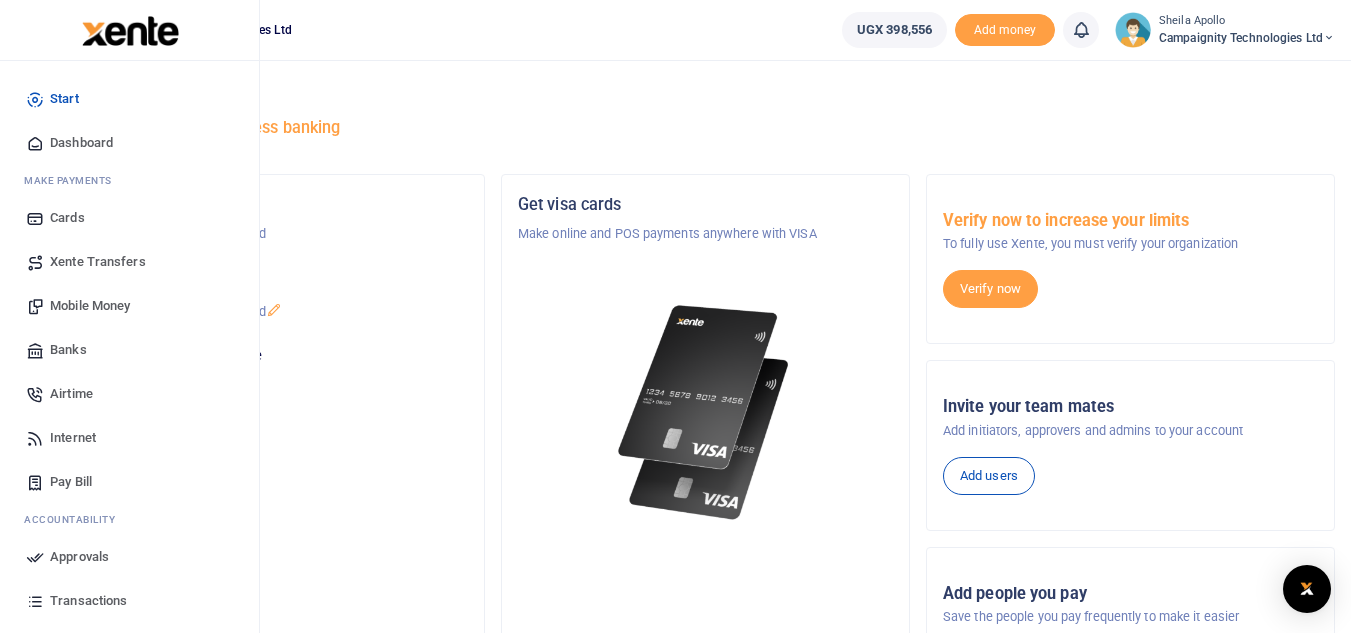 click on "Mobile Money" at bounding box center [90, 306] 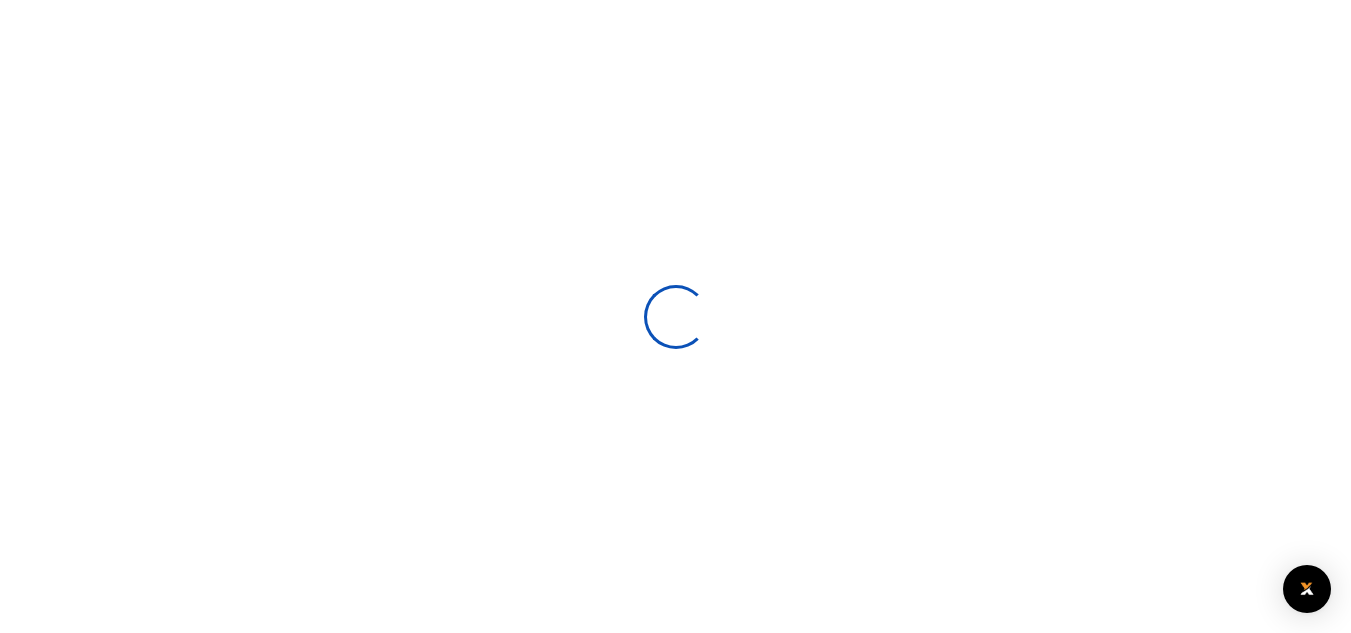 scroll, scrollTop: 0, scrollLeft: 0, axis: both 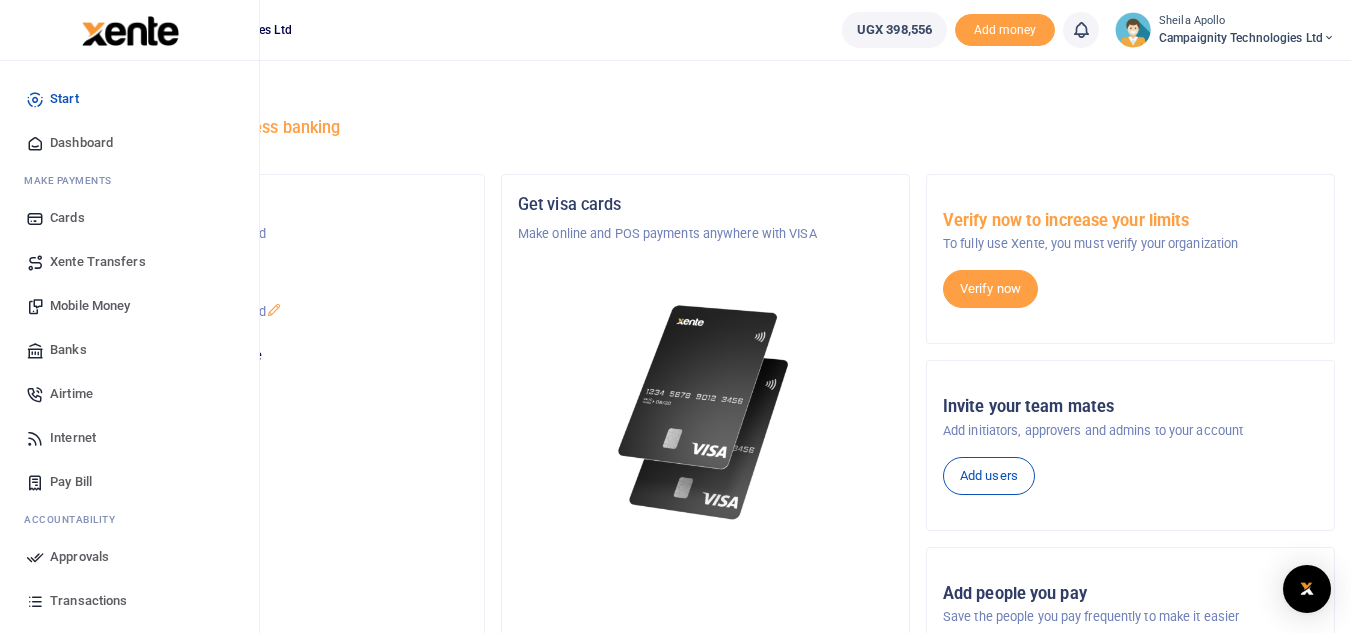 click on "Airtime" at bounding box center [71, 394] 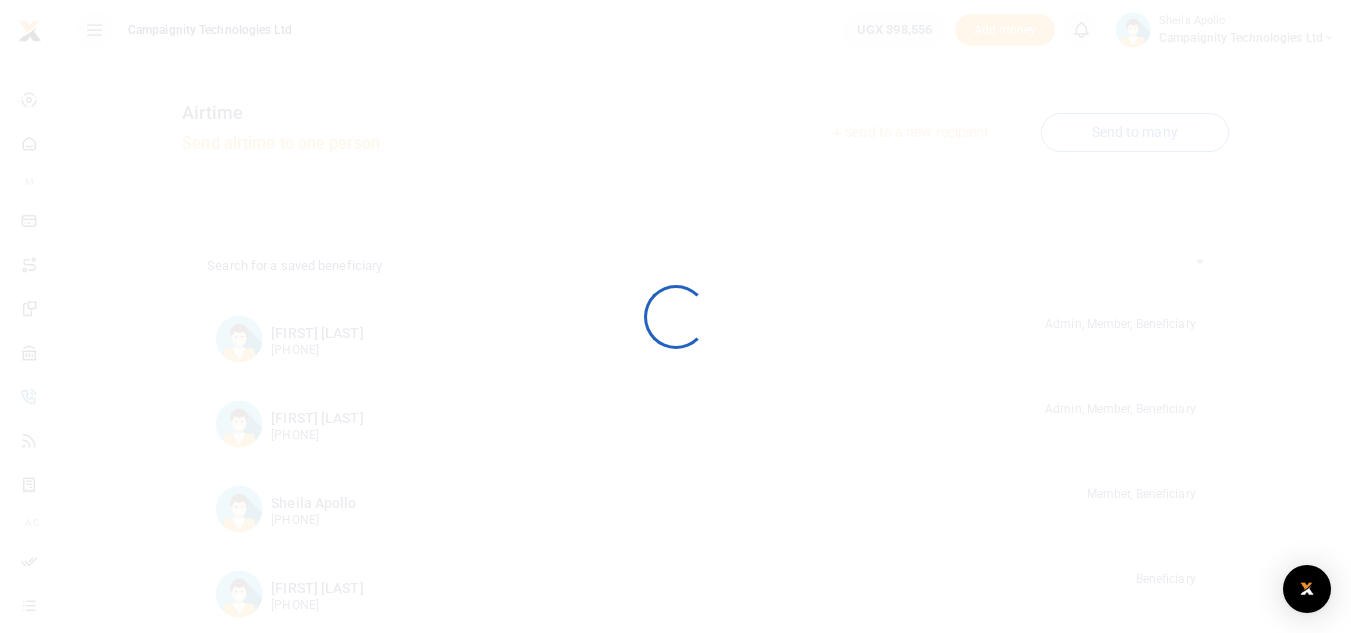 scroll, scrollTop: 0, scrollLeft: 0, axis: both 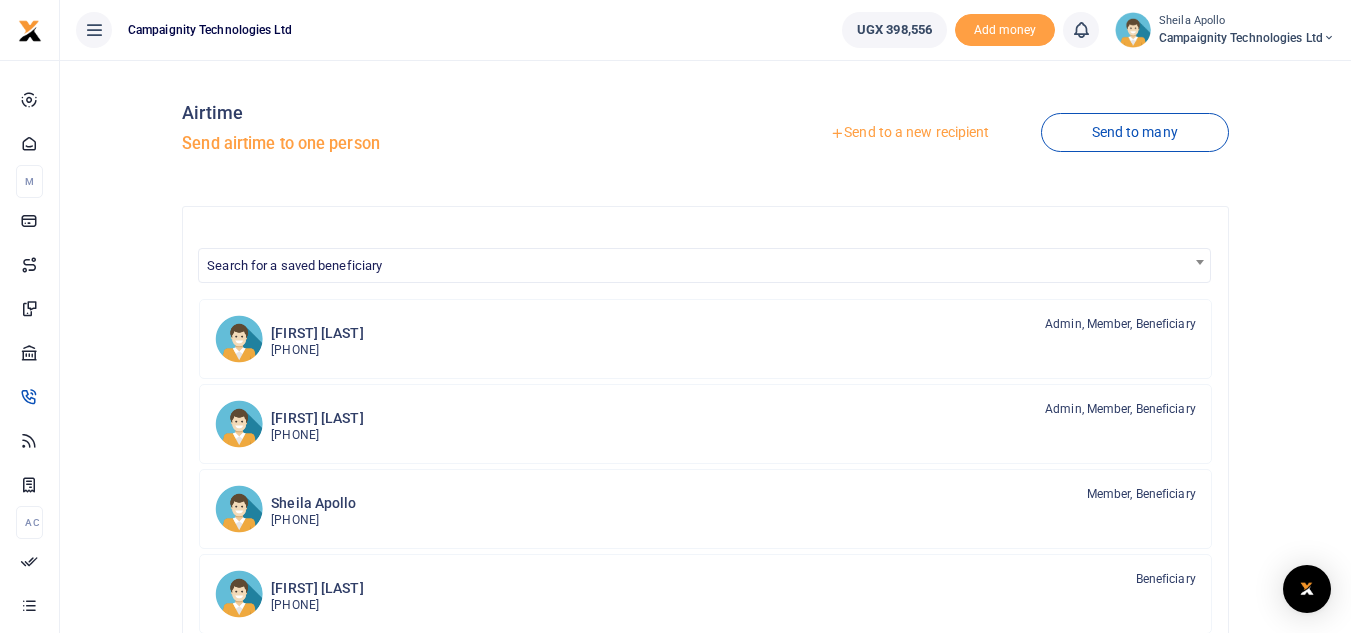 click on "Send to a new recipient" at bounding box center [909, 133] 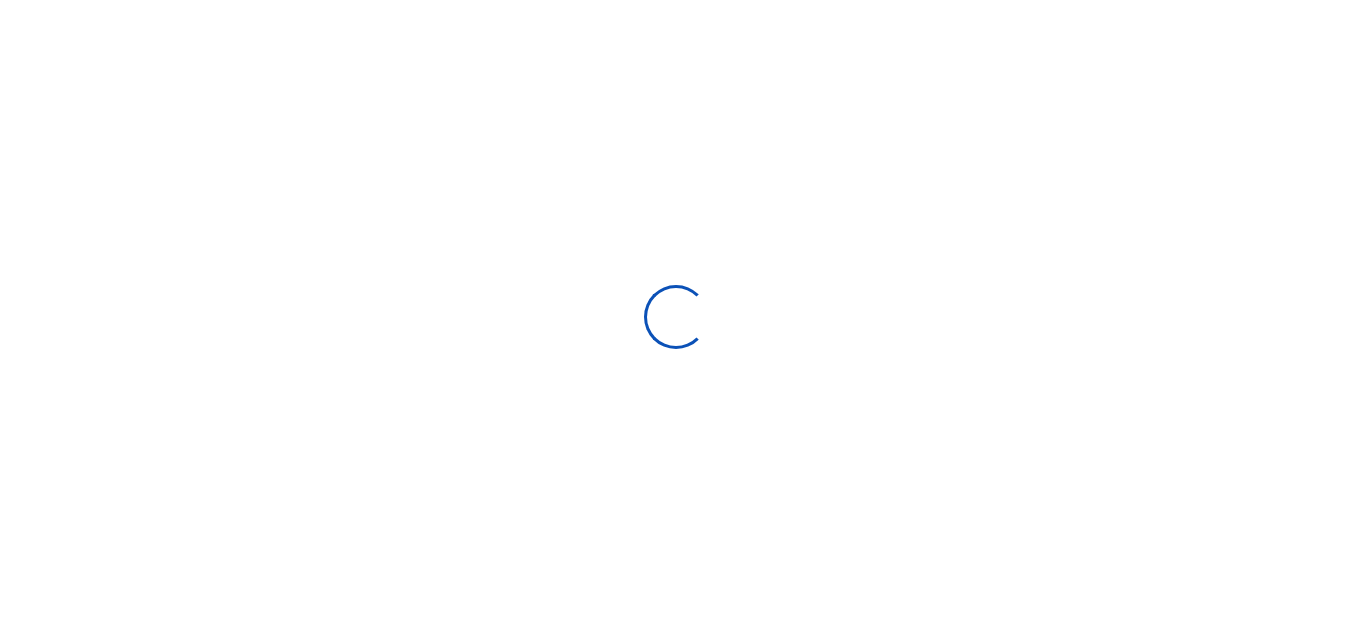 scroll, scrollTop: 0, scrollLeft: 0, axis: both 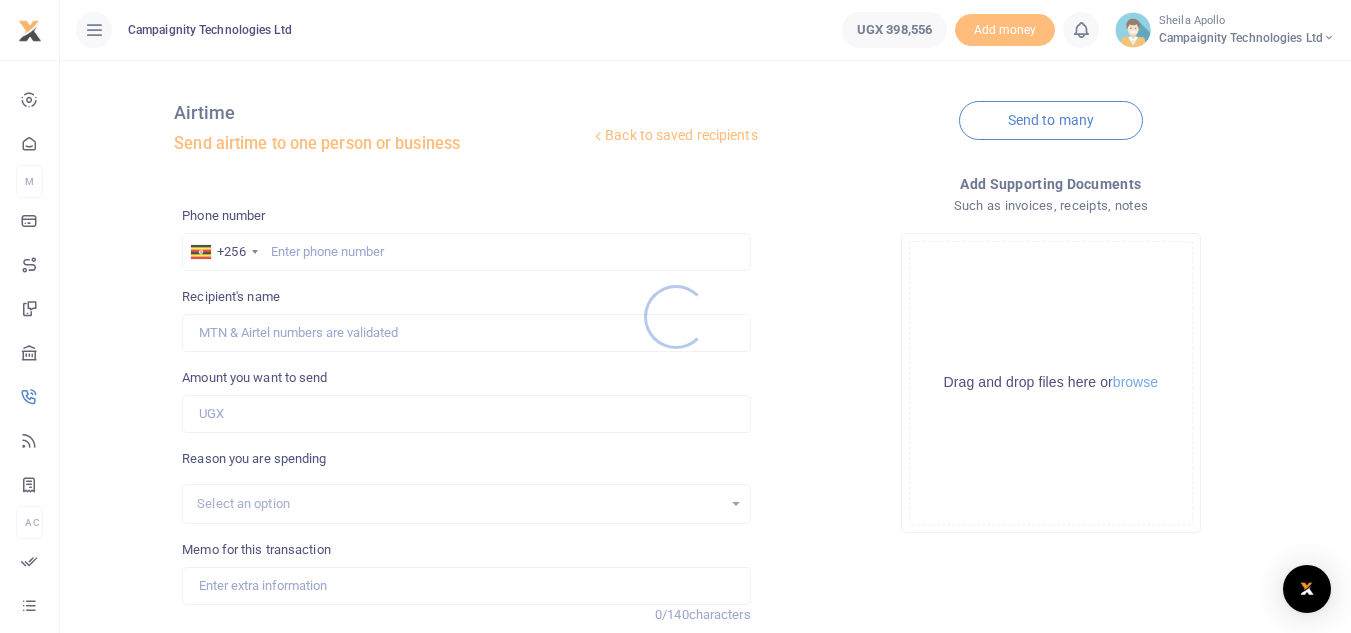 click at bounding box center (675, 316) 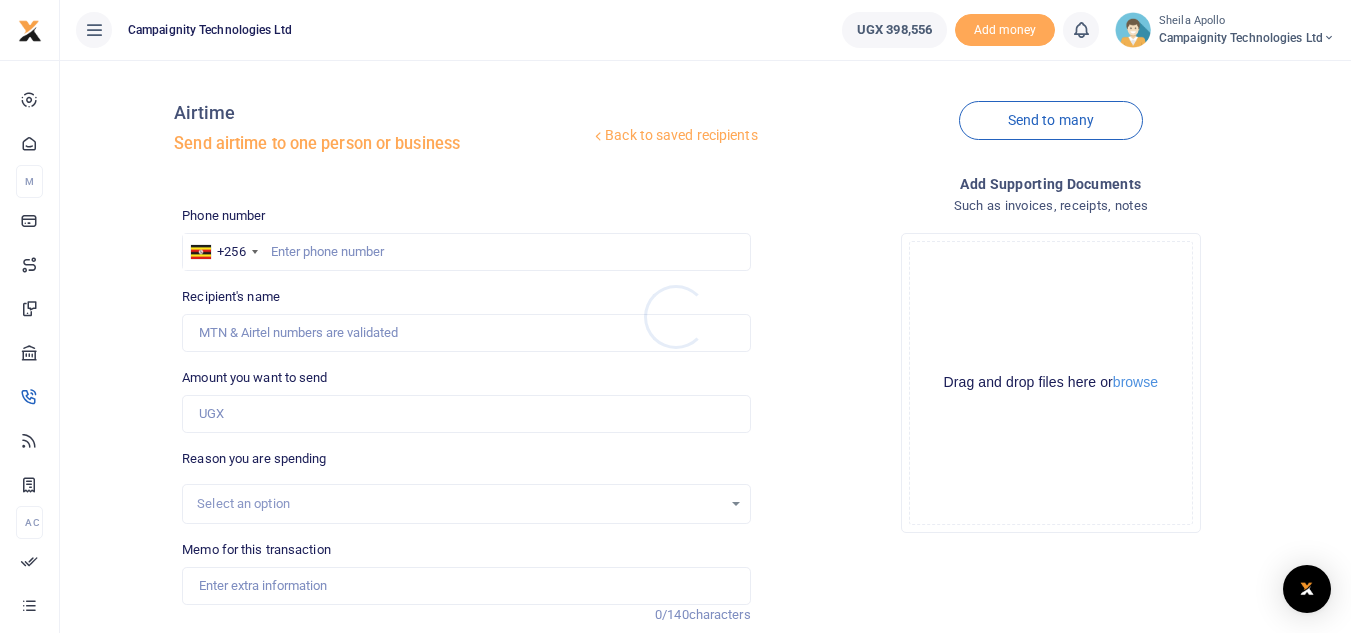 click at bounding box center [675, 316] 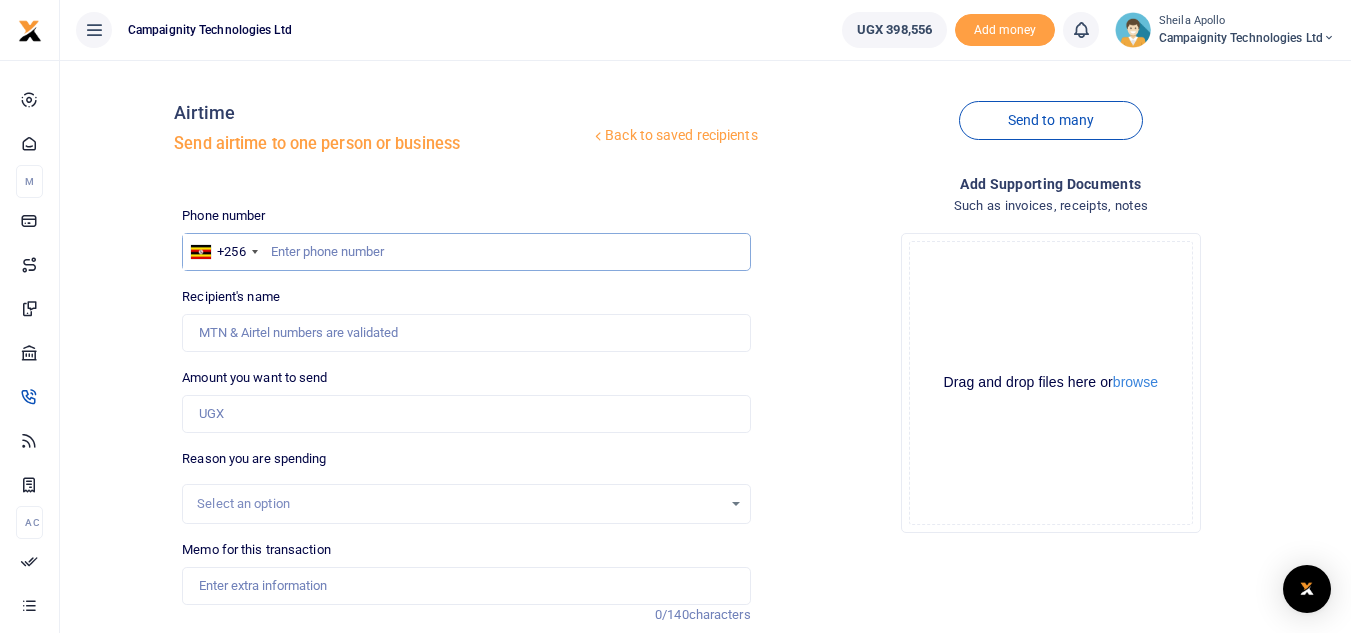 click at bounding box center (466, 252) 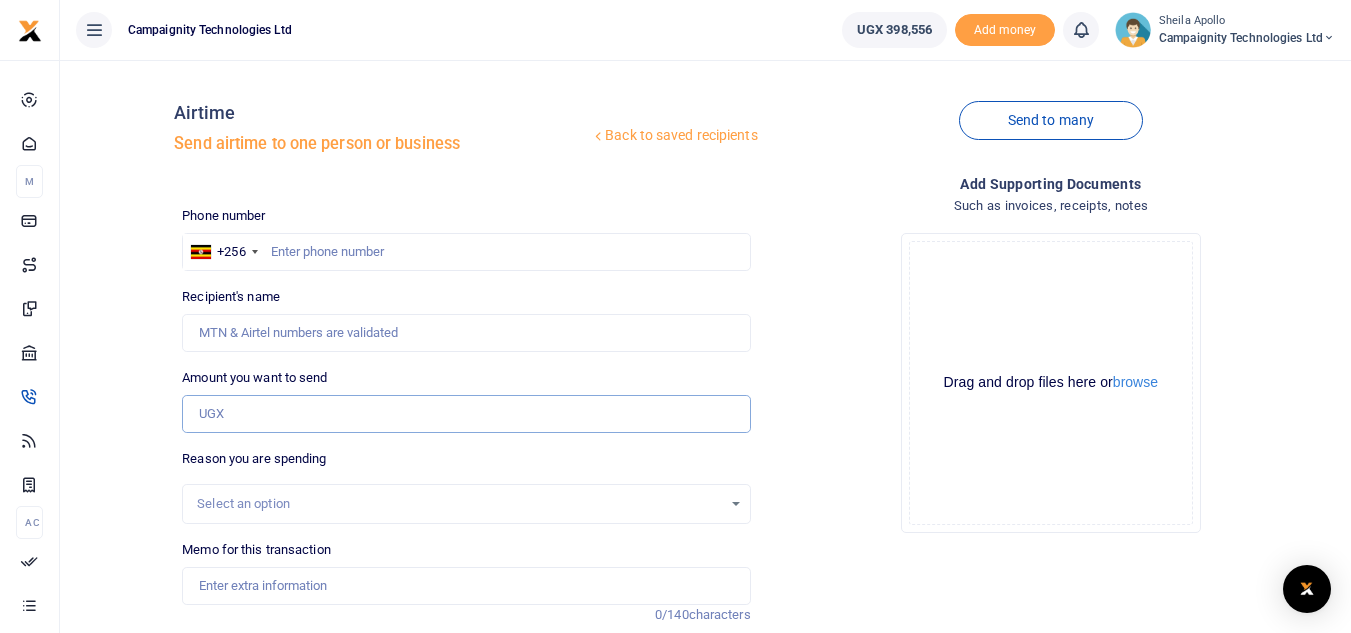 click on "Amount you want to send" at bounding box center [466, 414] 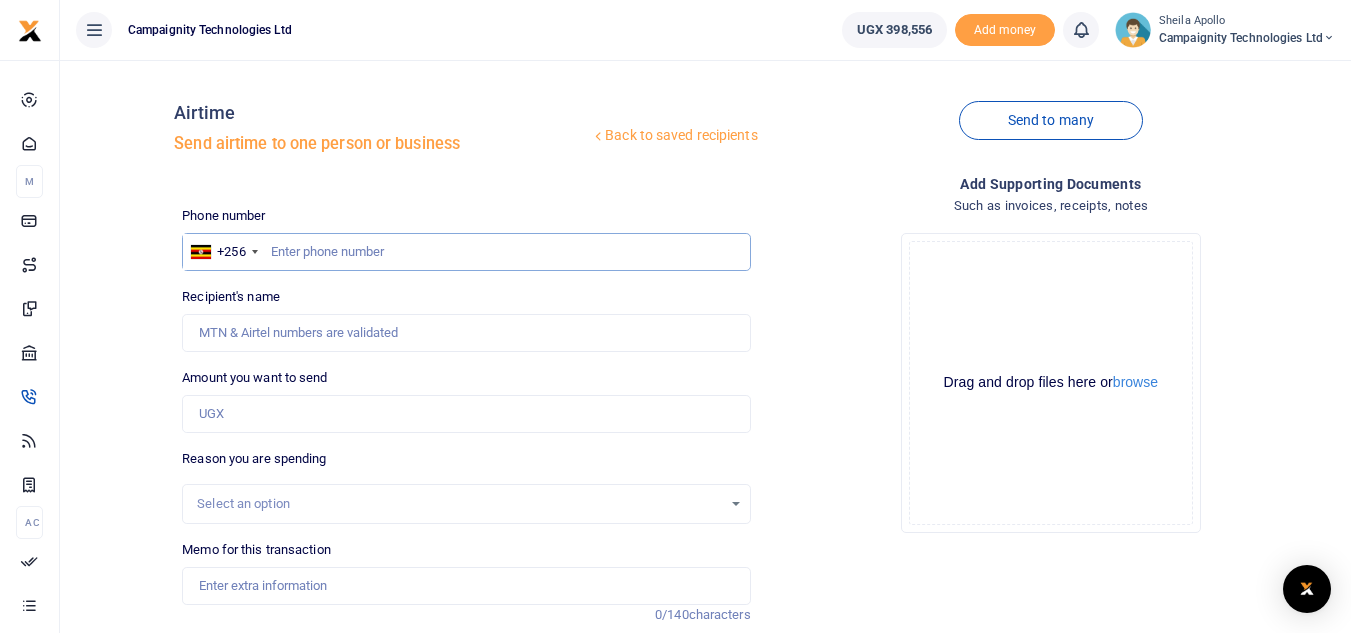 click at bounding box center (466, 252) 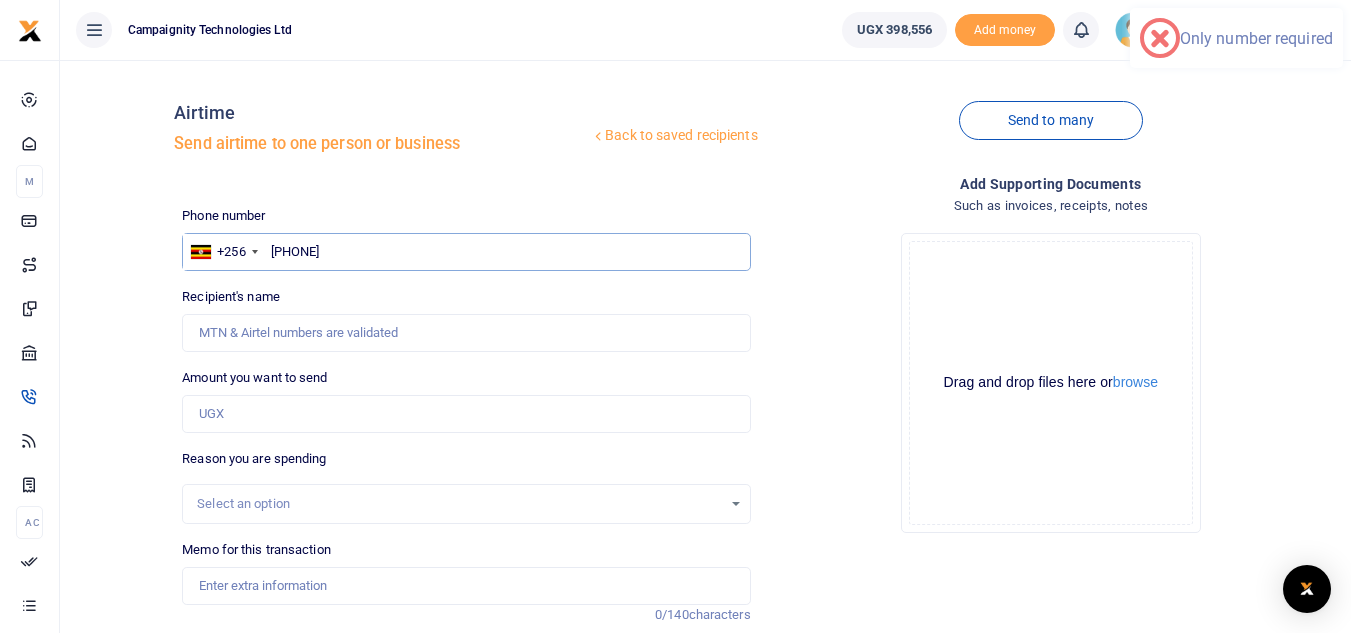 click on "707 444474" at bounding box center (466, 252) 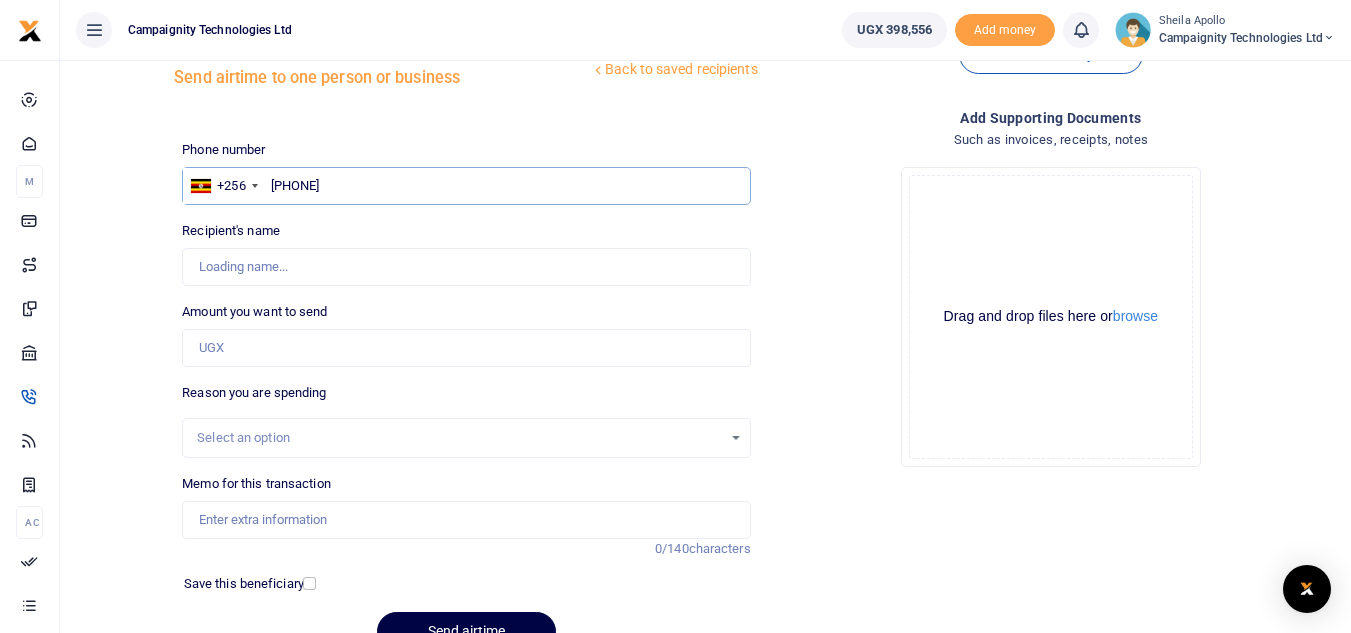 scroll, scrollTop: 70, scrollLeft: 0, axis: vertical 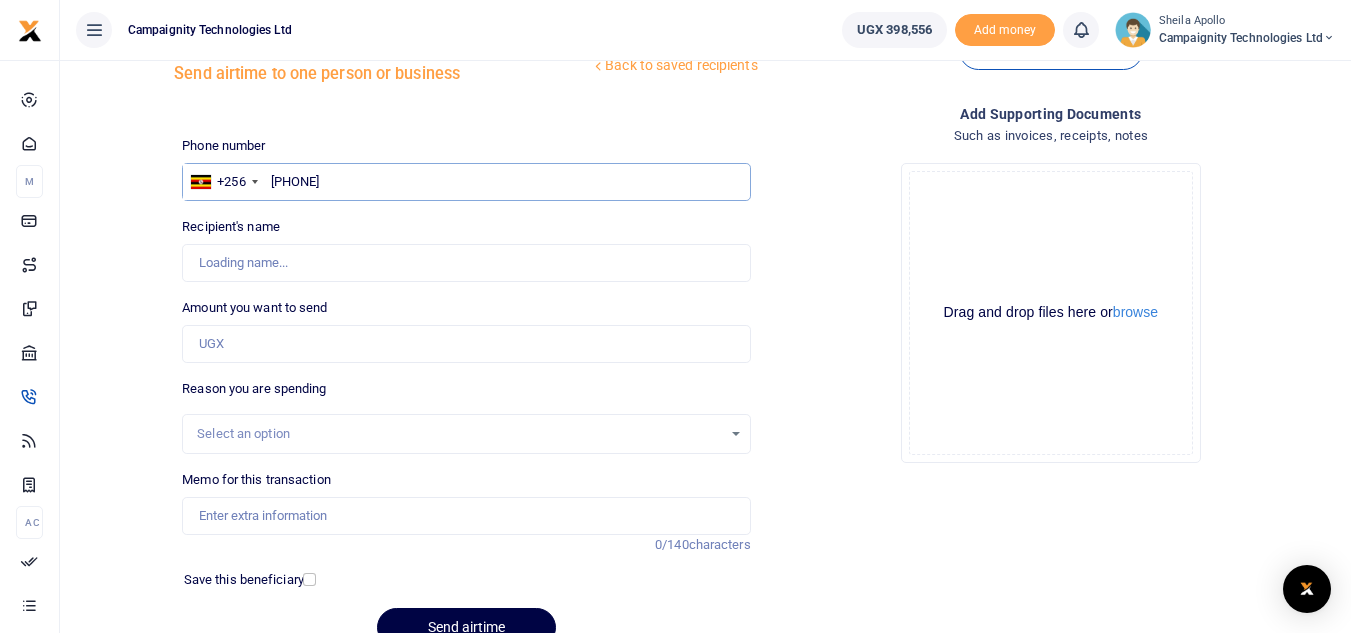 type on "0707444474" 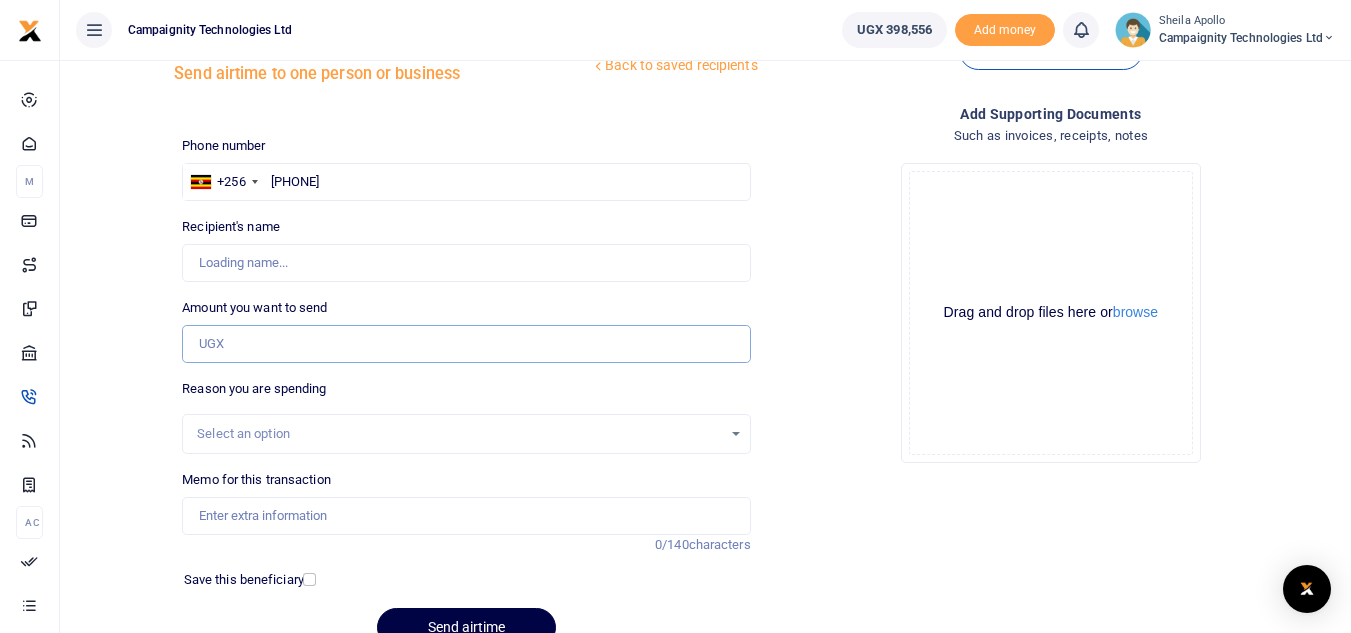 click on "Amount you want to send" at bounding box center (466, 344) 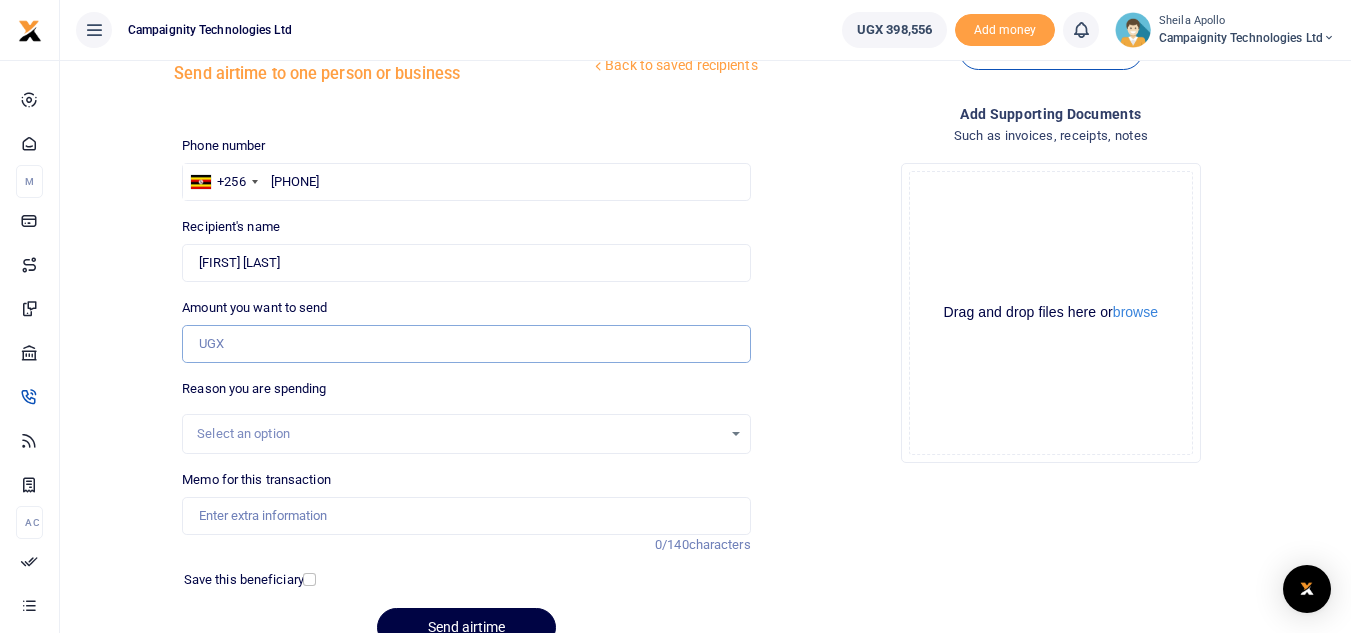 click on "Amount you want to send" at bounding box center (466, 344) 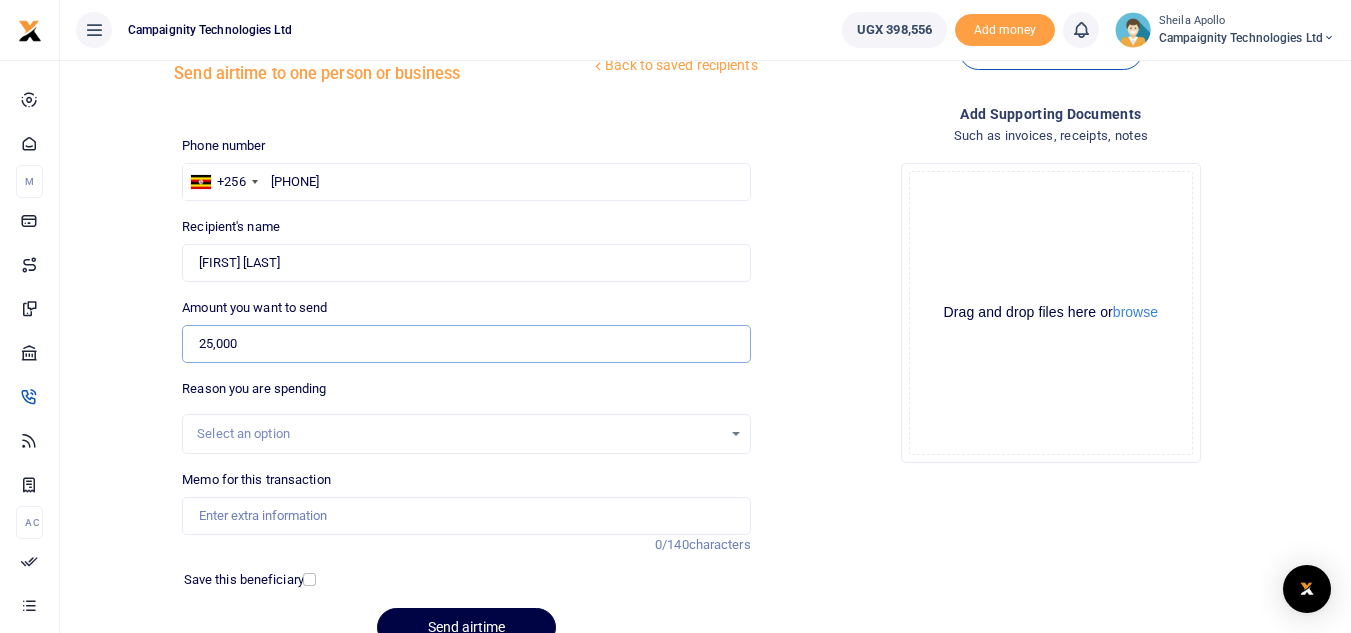 scroll, scrollTop: 168, scrollLeft: 0, axis: vertical 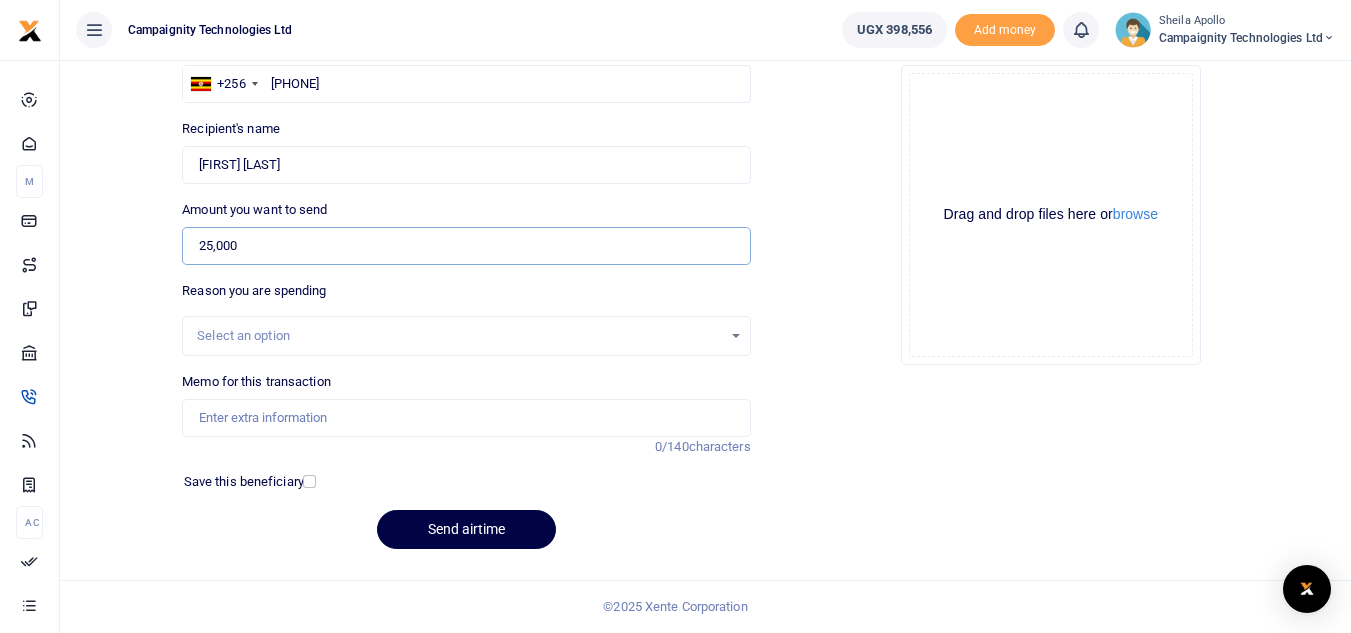 type on "25,000" 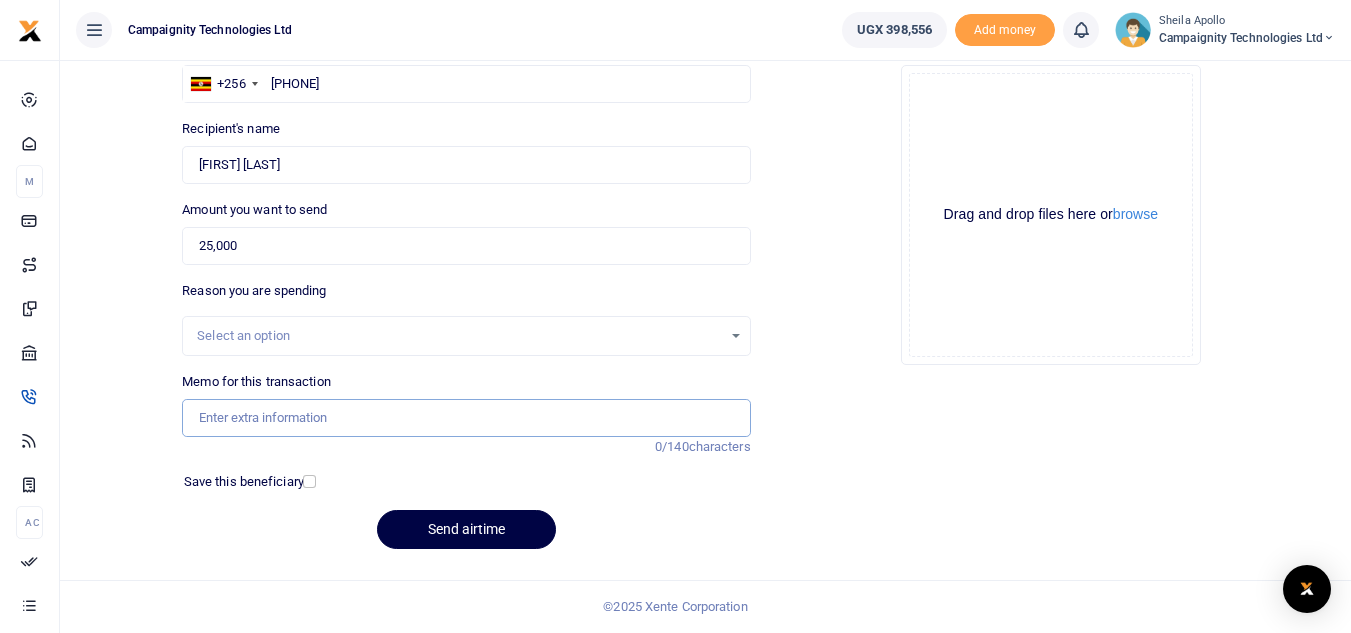 click on "Memo for this transaction" at bounding box center (466, 418) 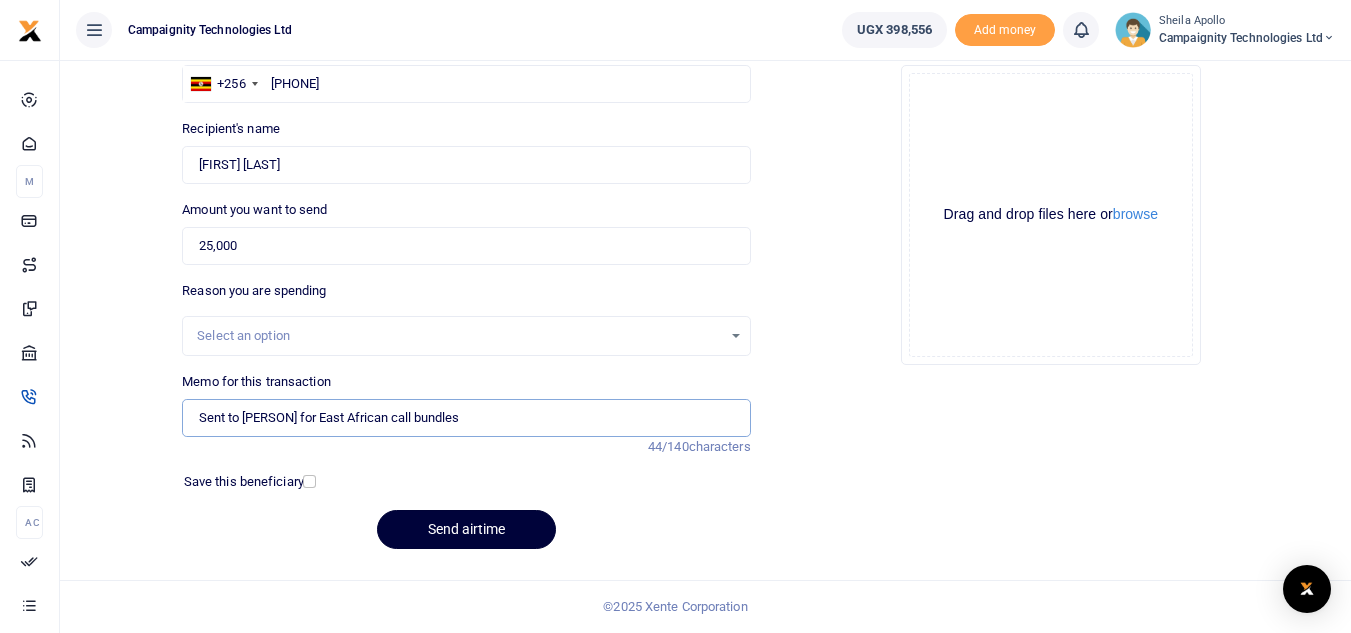 type on "Sent to Edrine for East African call bundles" 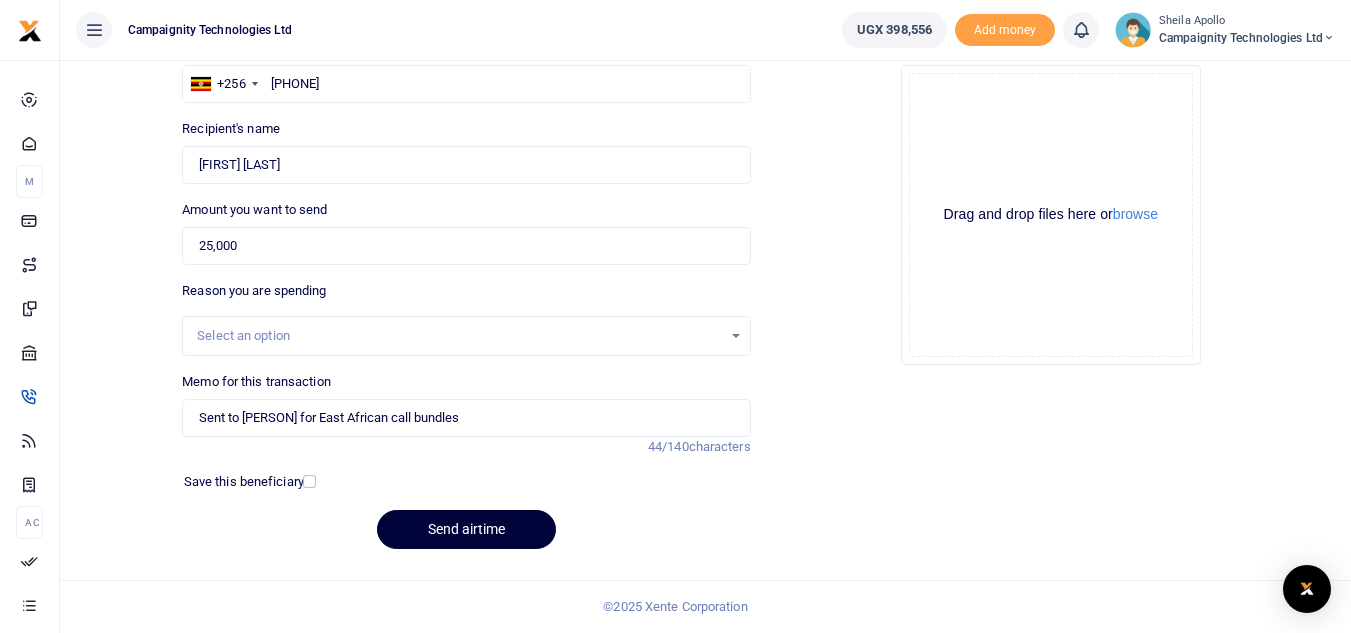 click on "Send airtime" at bounding box center [466, 529] 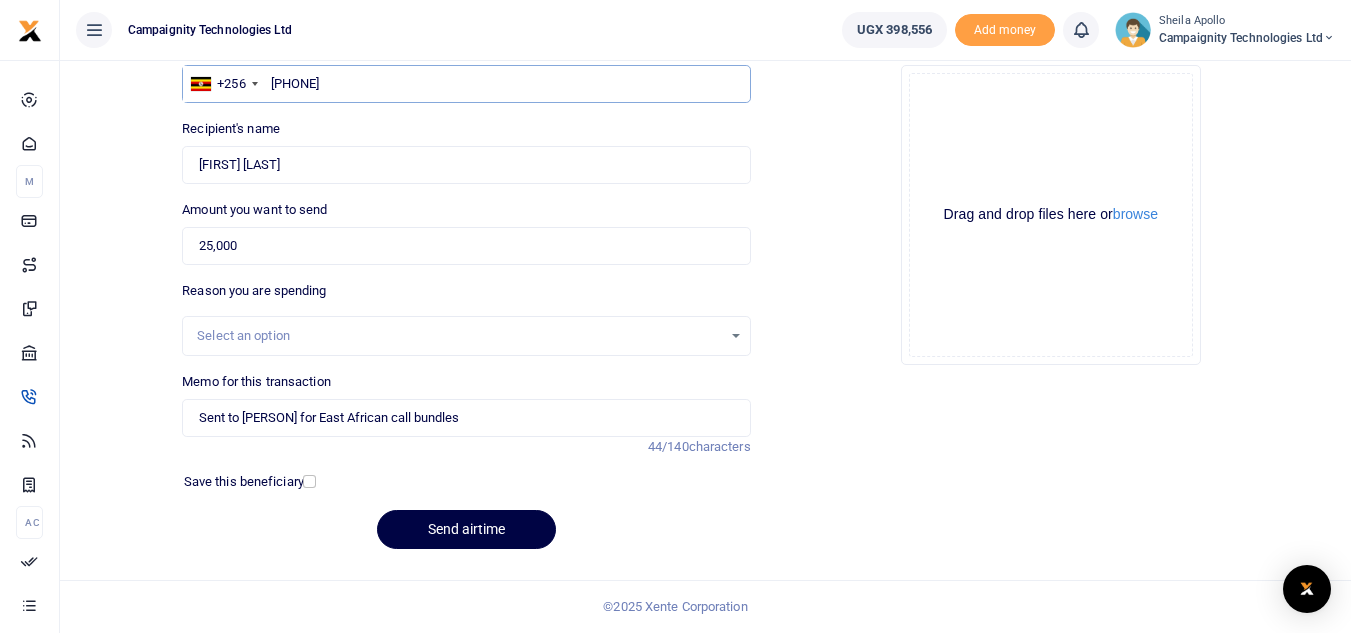 click on "0707444474" at bounding box center (466, 84) 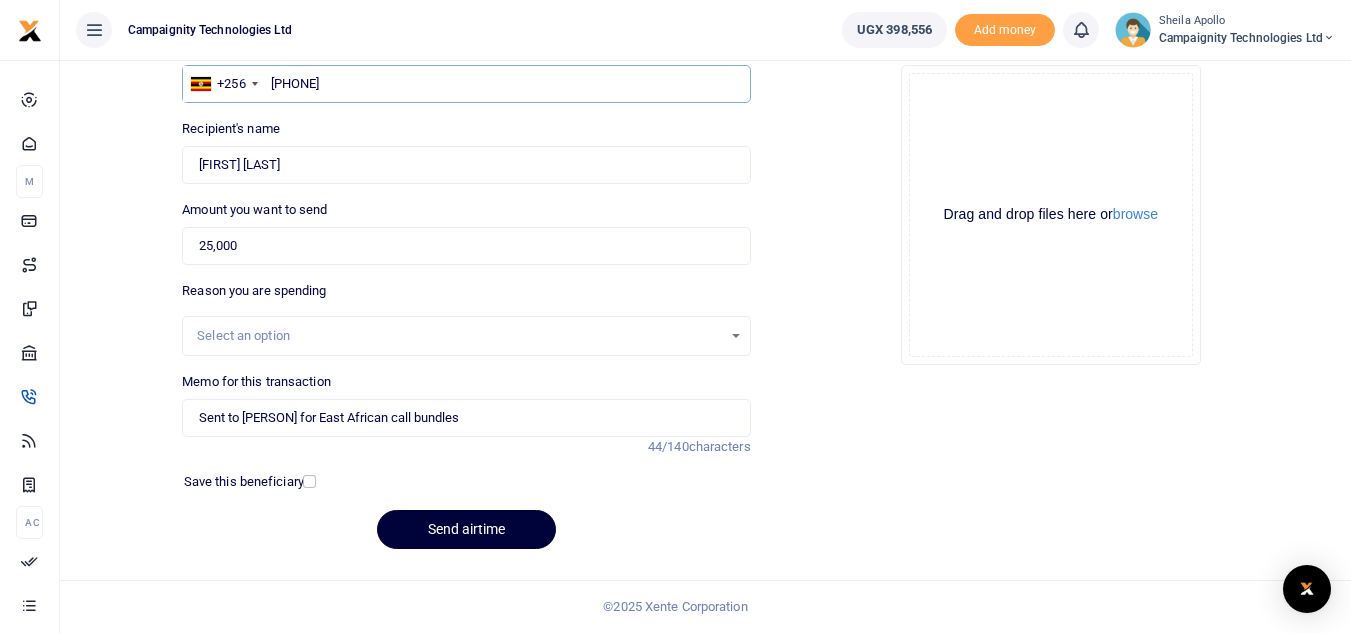 type on "707444474" 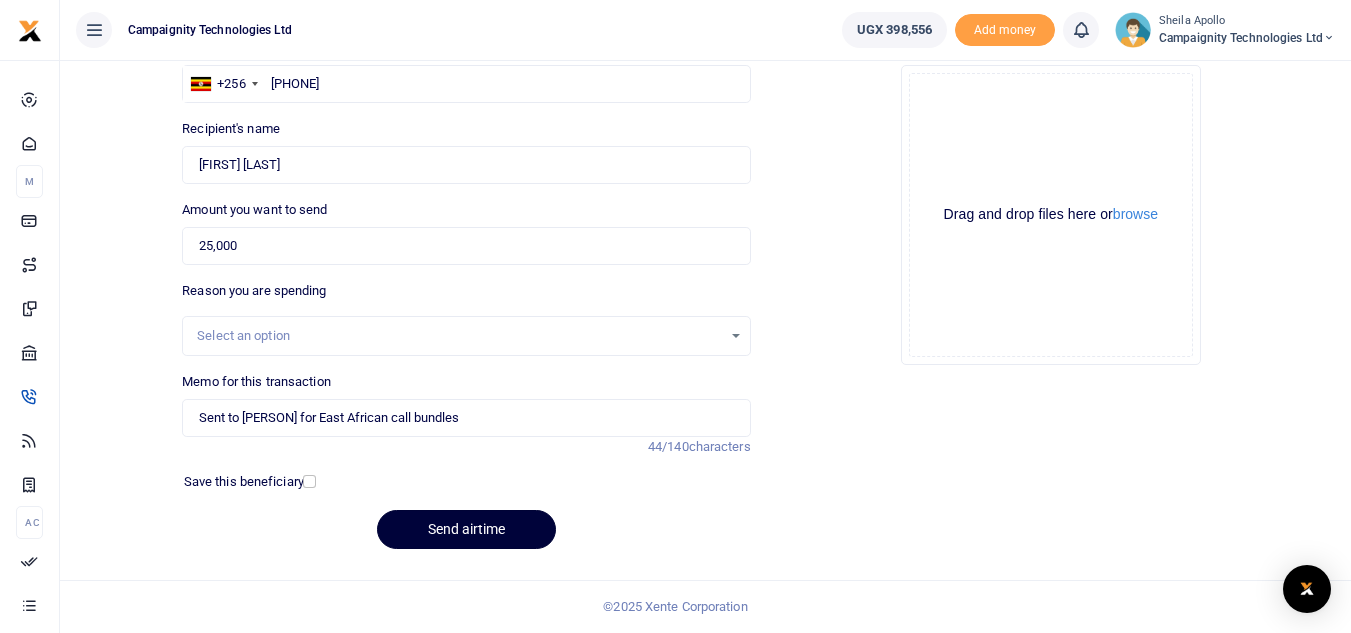 click on "Send airtime" at bounding box center [466, 529] 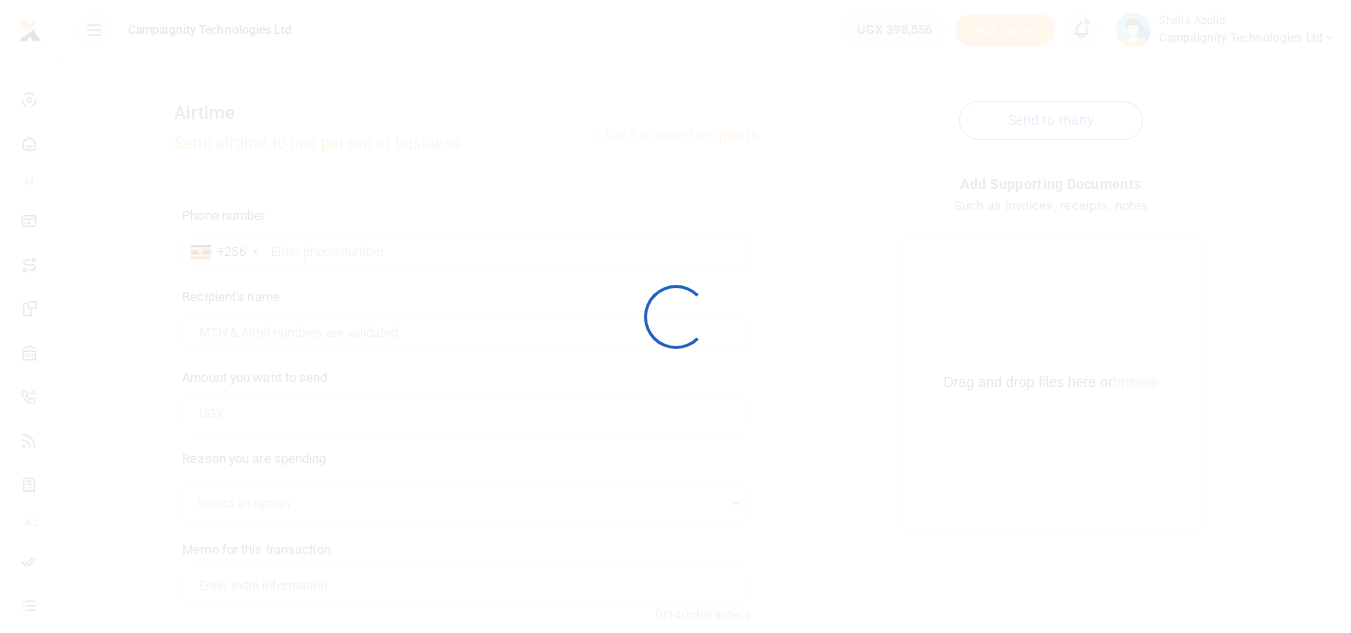 scroll, scrollTop: 168, scrollLeft: 0, axis: vertical 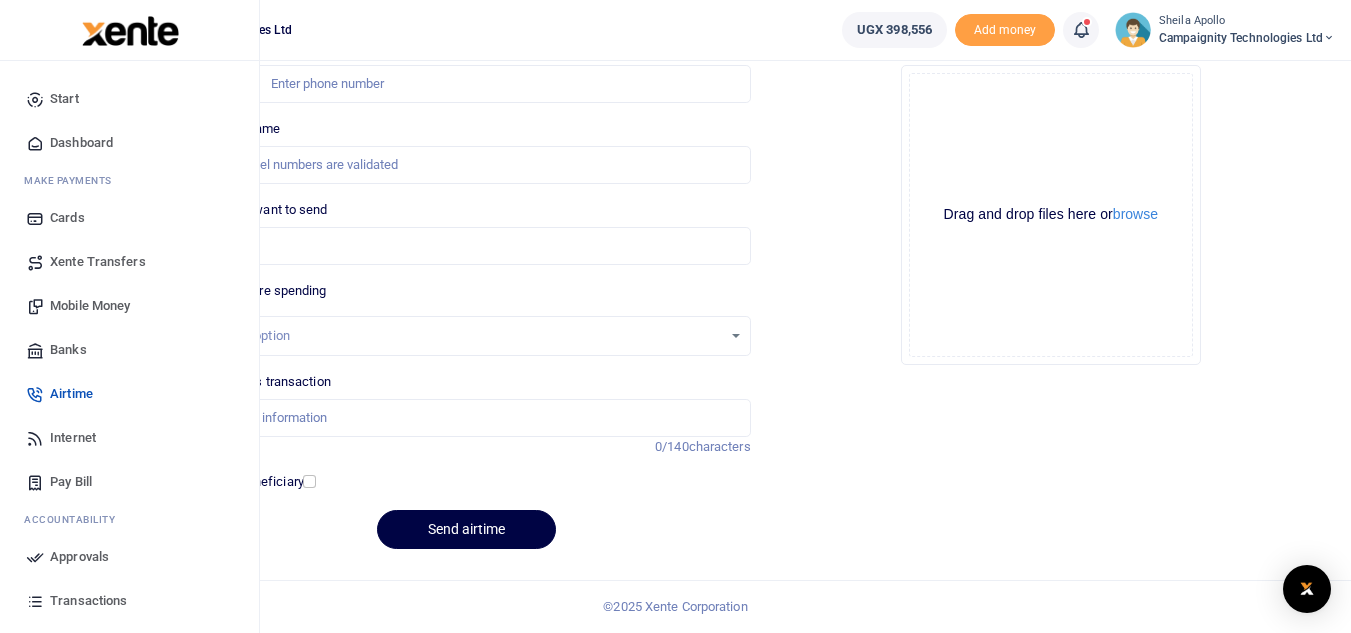 click on "Approvals" at bounding box center [79, 557] 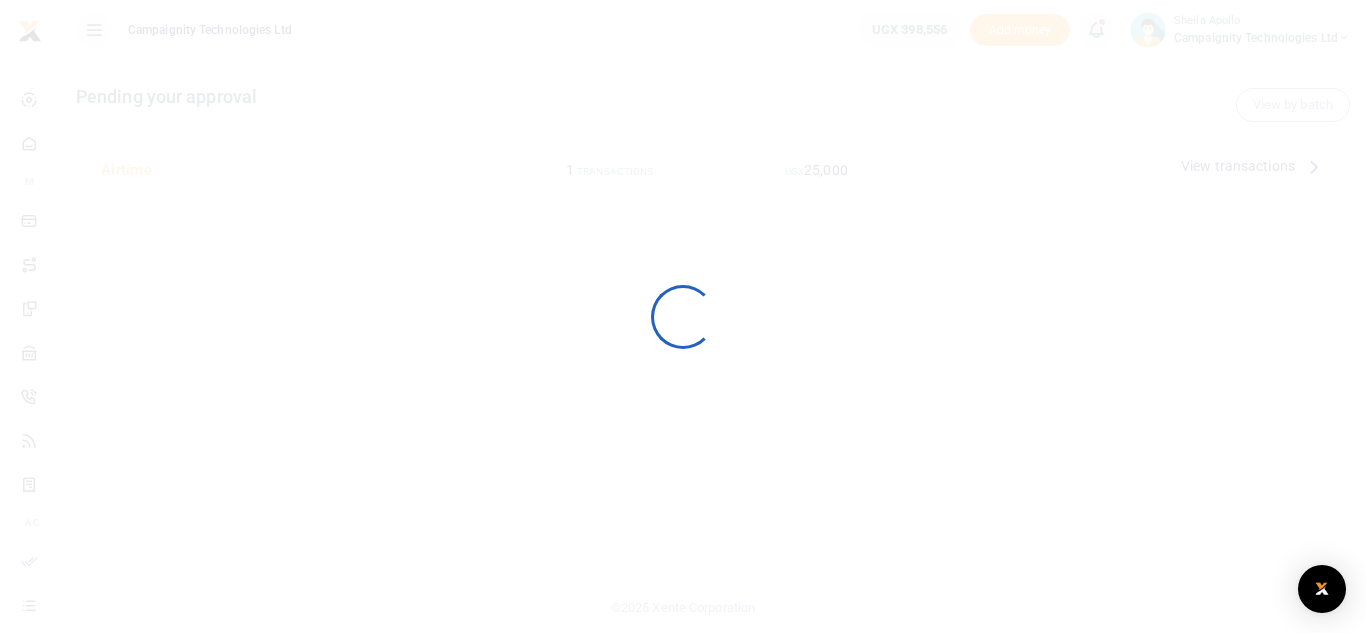 scroll, scrollTop: 0, scrollLeft: 0, axis: both 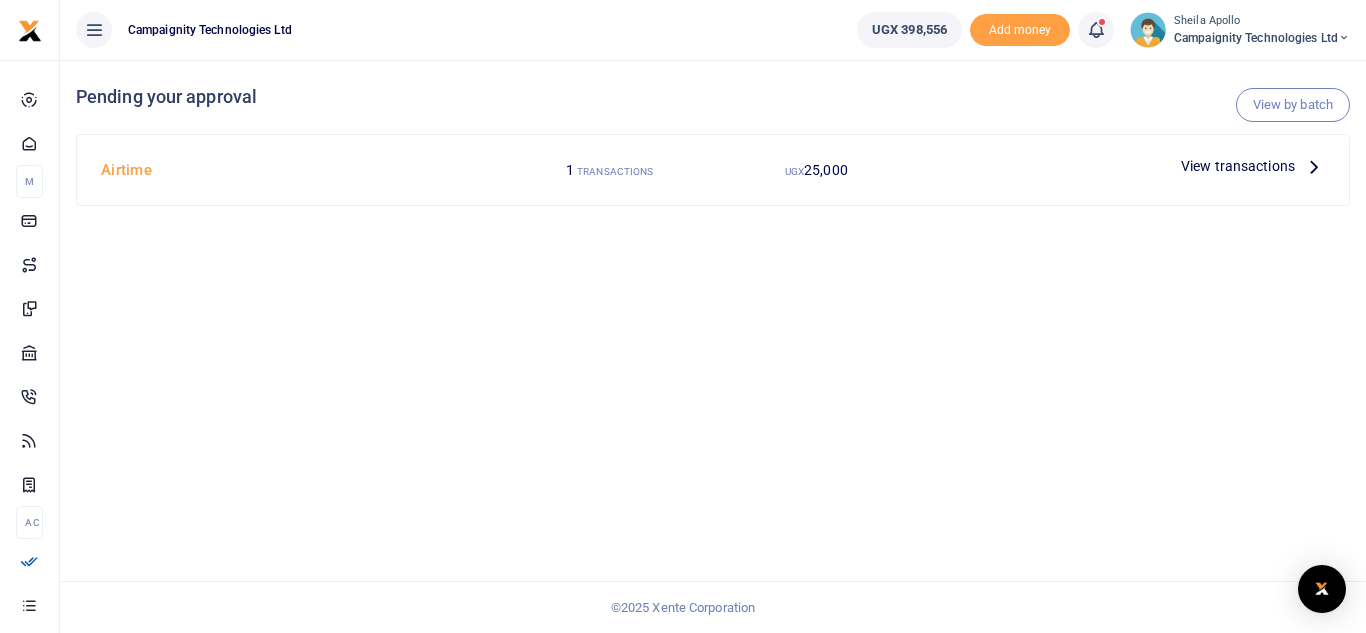 click on "View transactions" at bounding box center [1238, 166] 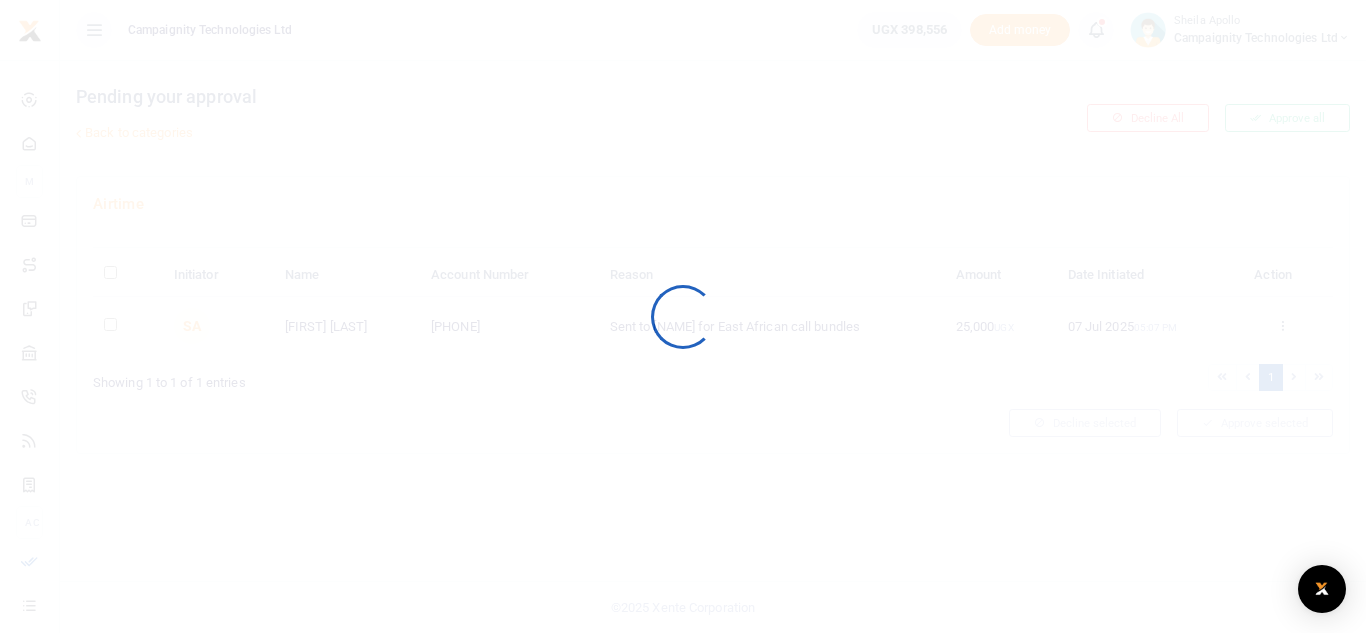 scroll, scrollTop: 0, scrollLeft: 0, axis: both 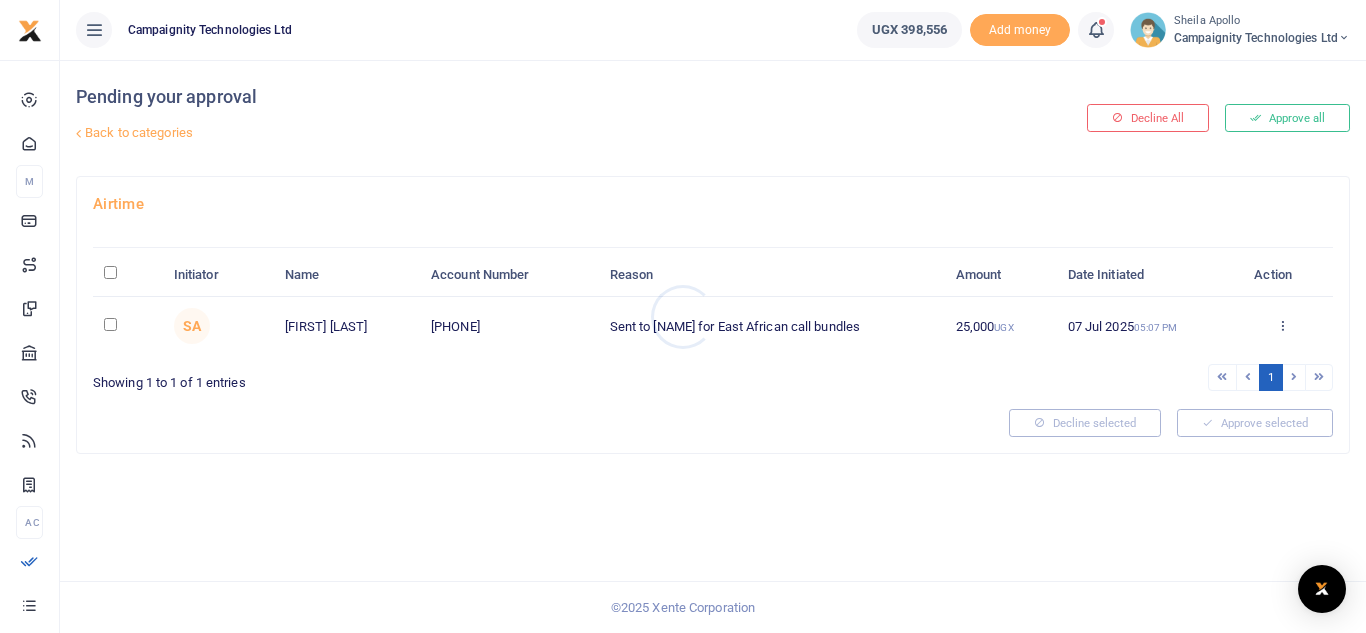 click at bounding box center [683, 316] 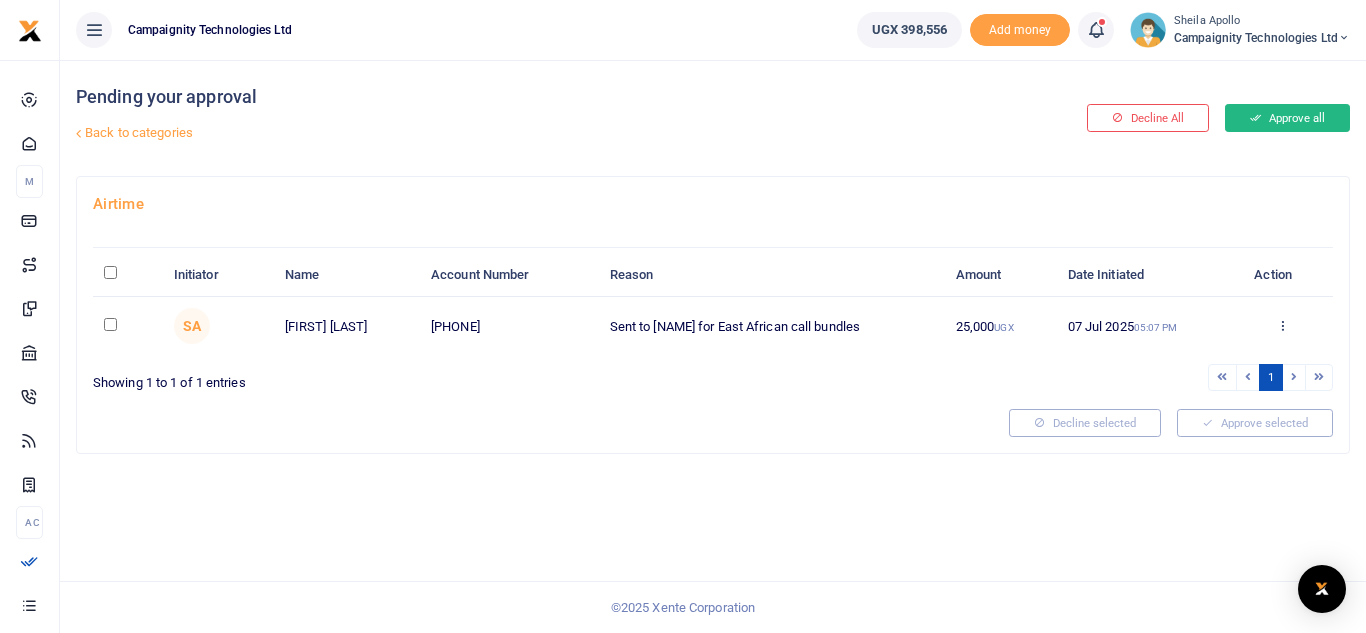 click on "Approve all" at bounding box center (1287, 118) 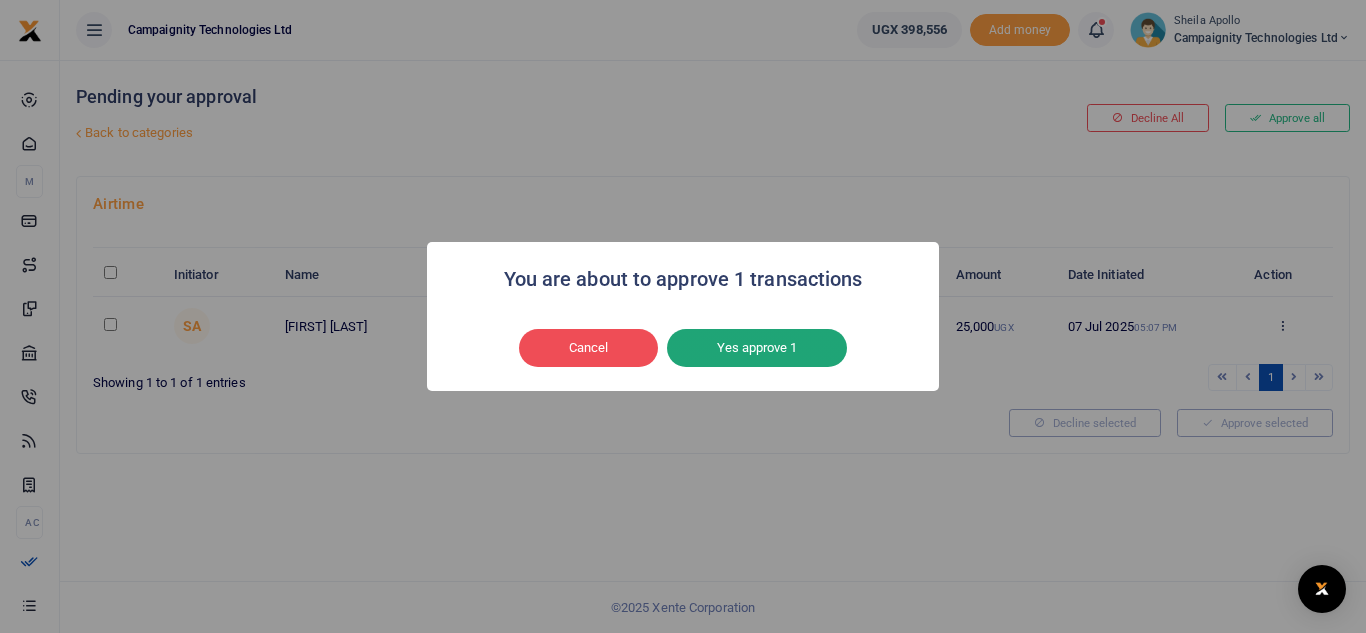 click on "Yes approve 1" at bounding box center [757, 348] 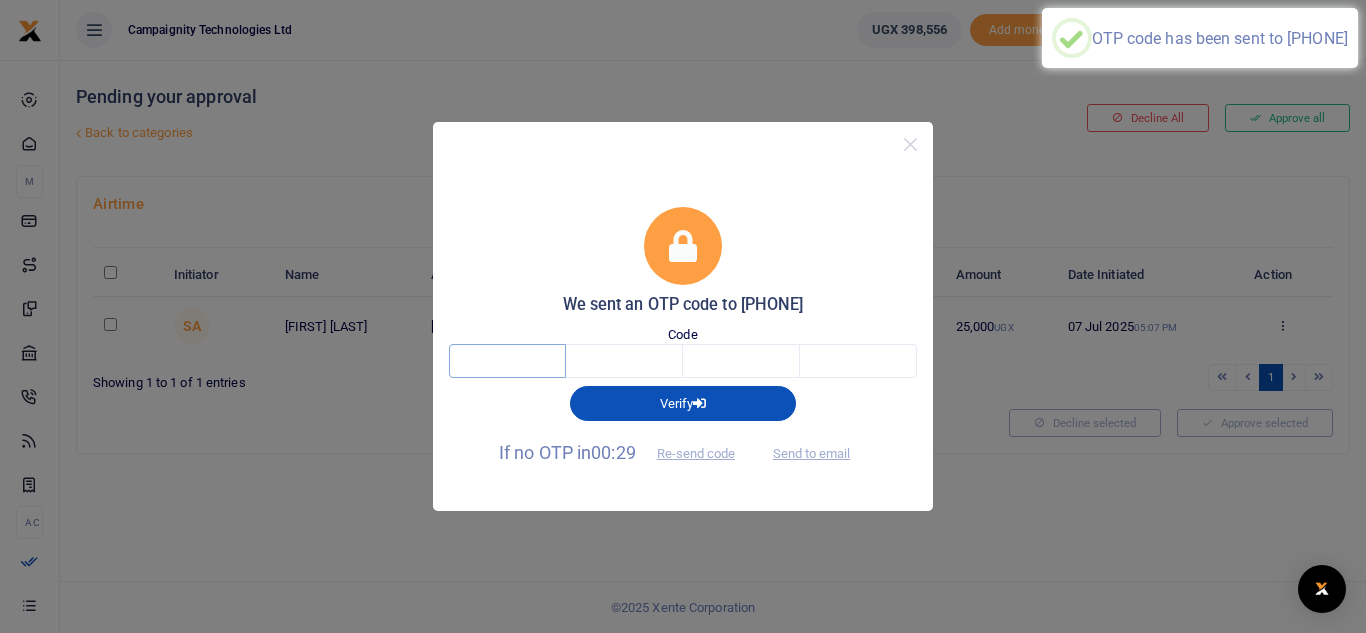 click at bounding box center [507, 361] 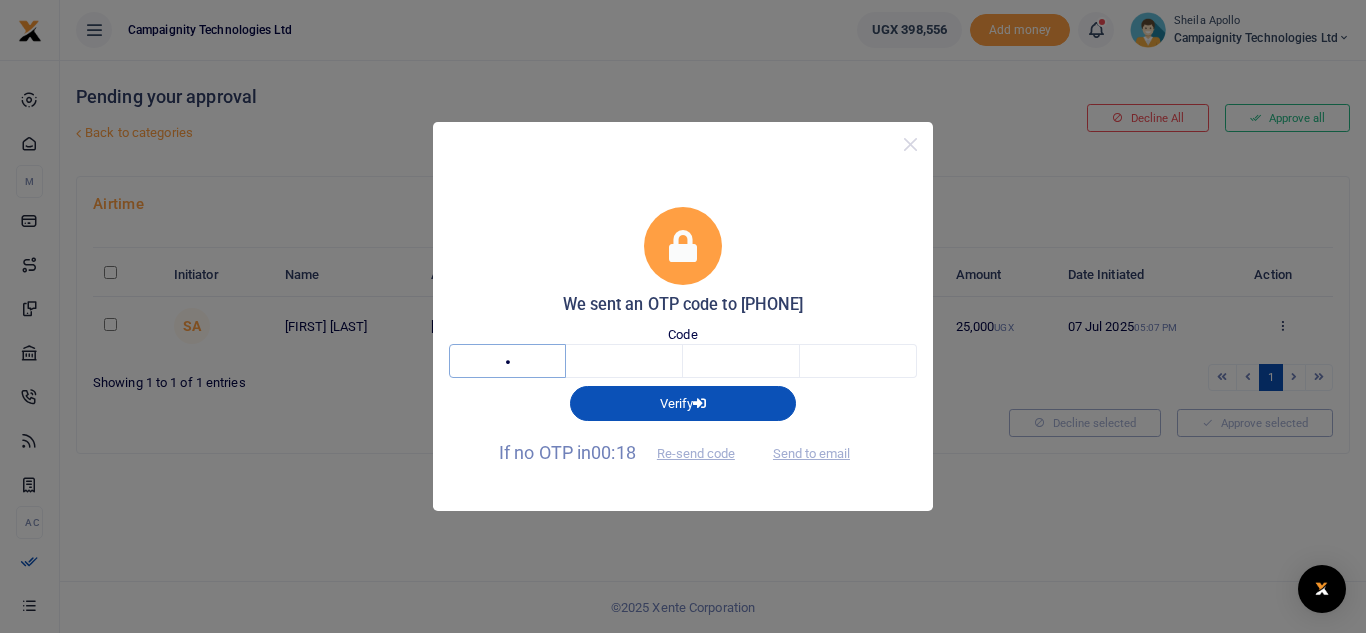type on "1" 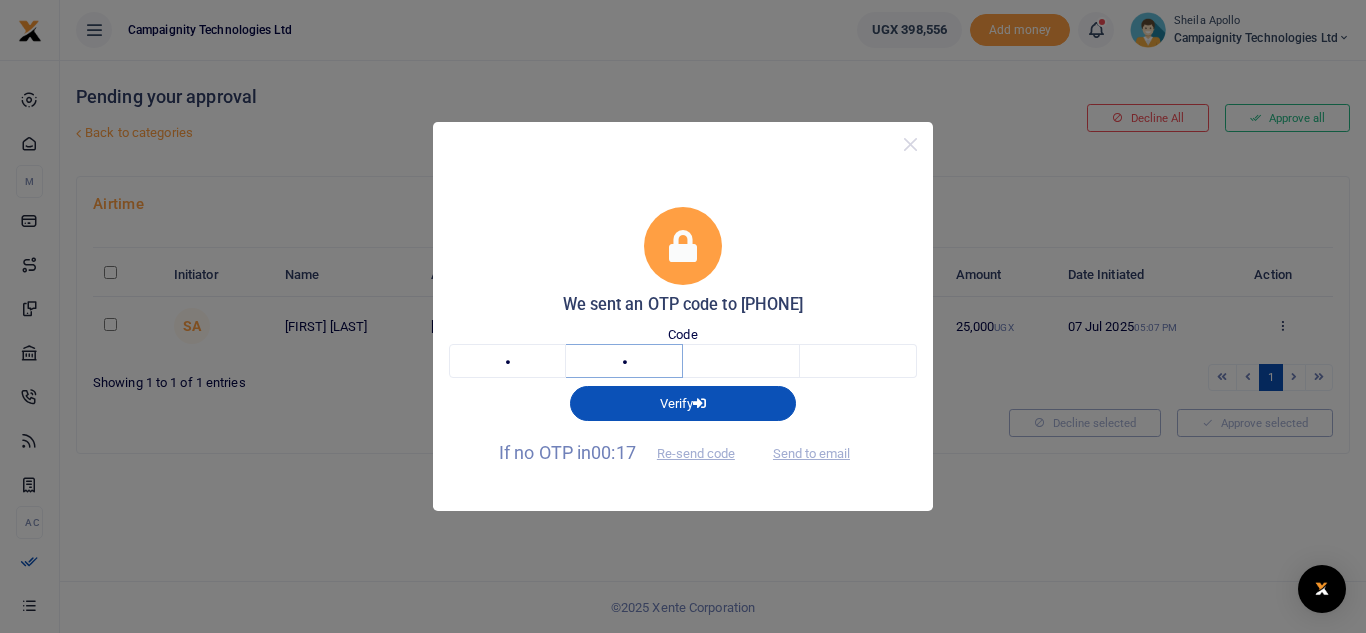 type on "4" 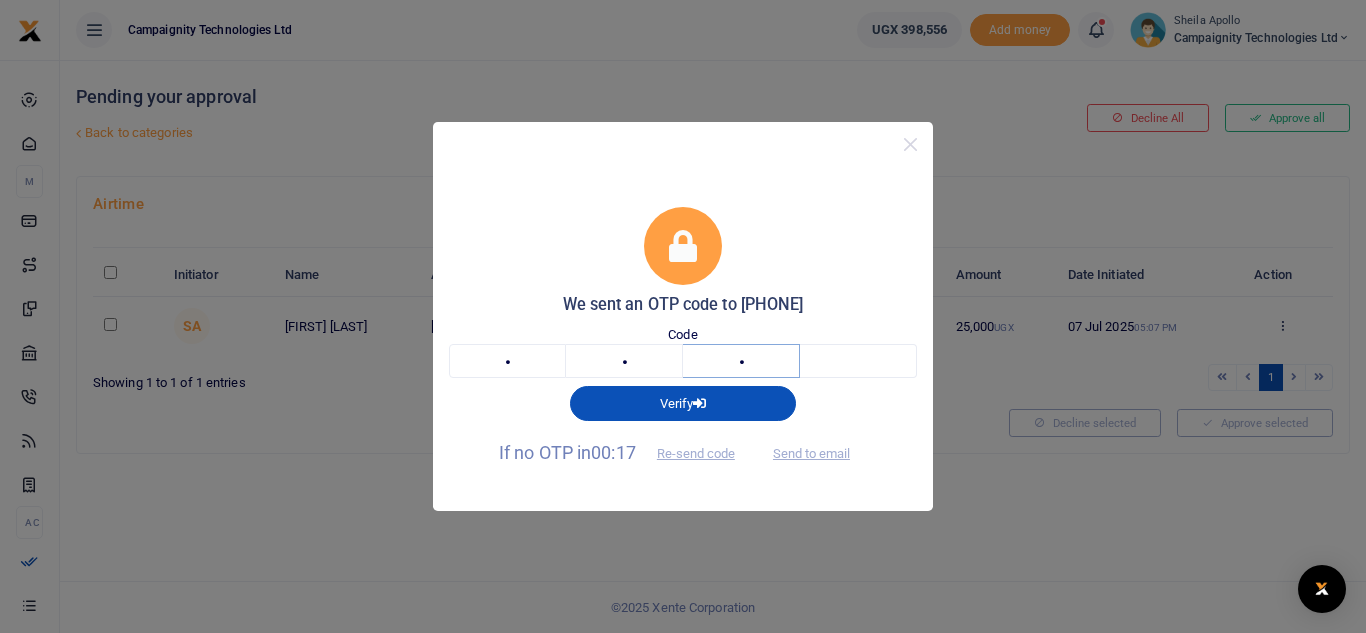type on "2" 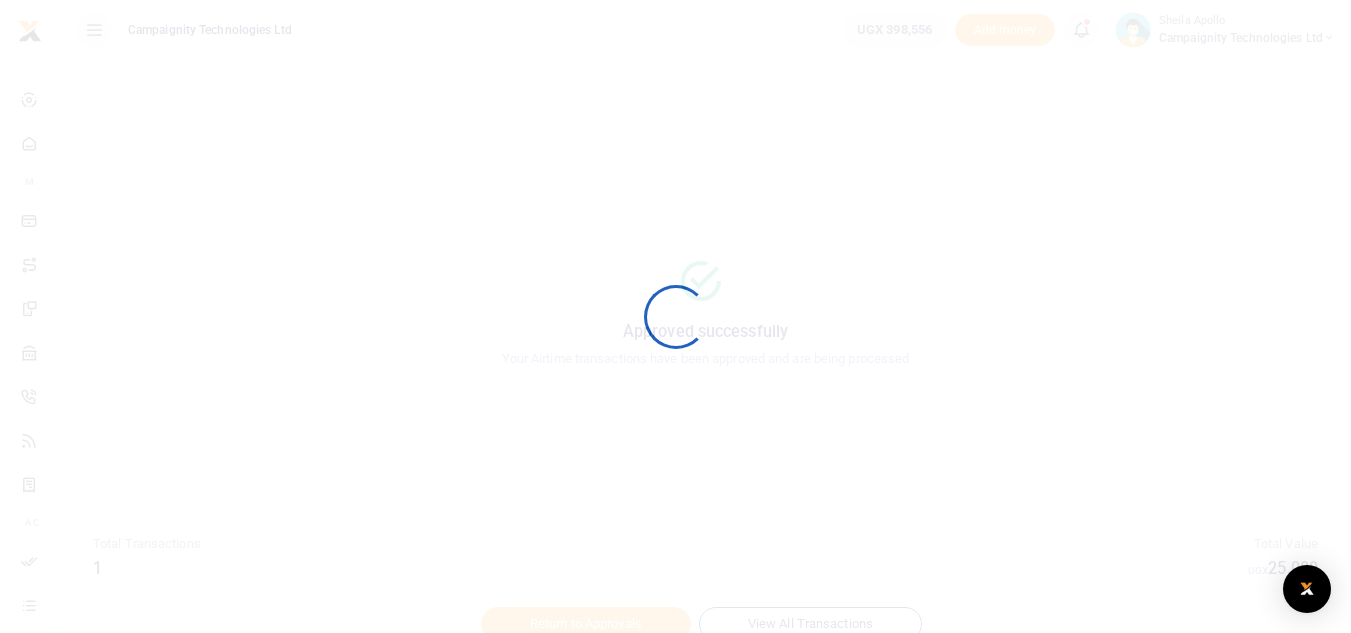scroll, scrollTop: 0, scrollLeft: 0, axis: both 